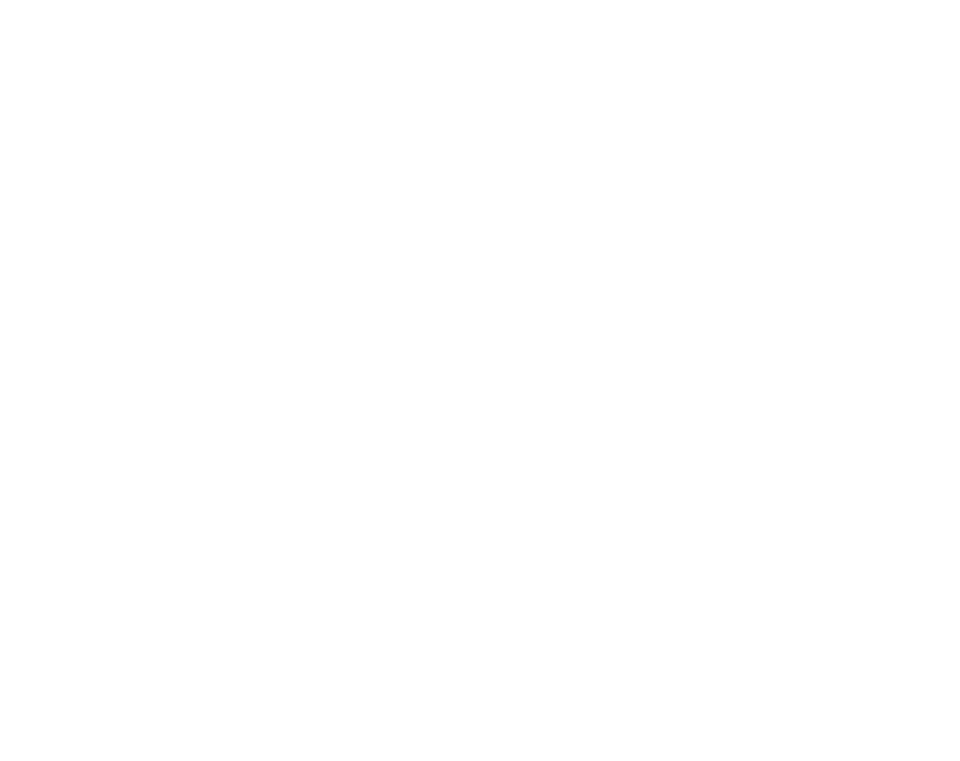 scroll, scrollTop: 0, scrollLeft: 0, axis: both 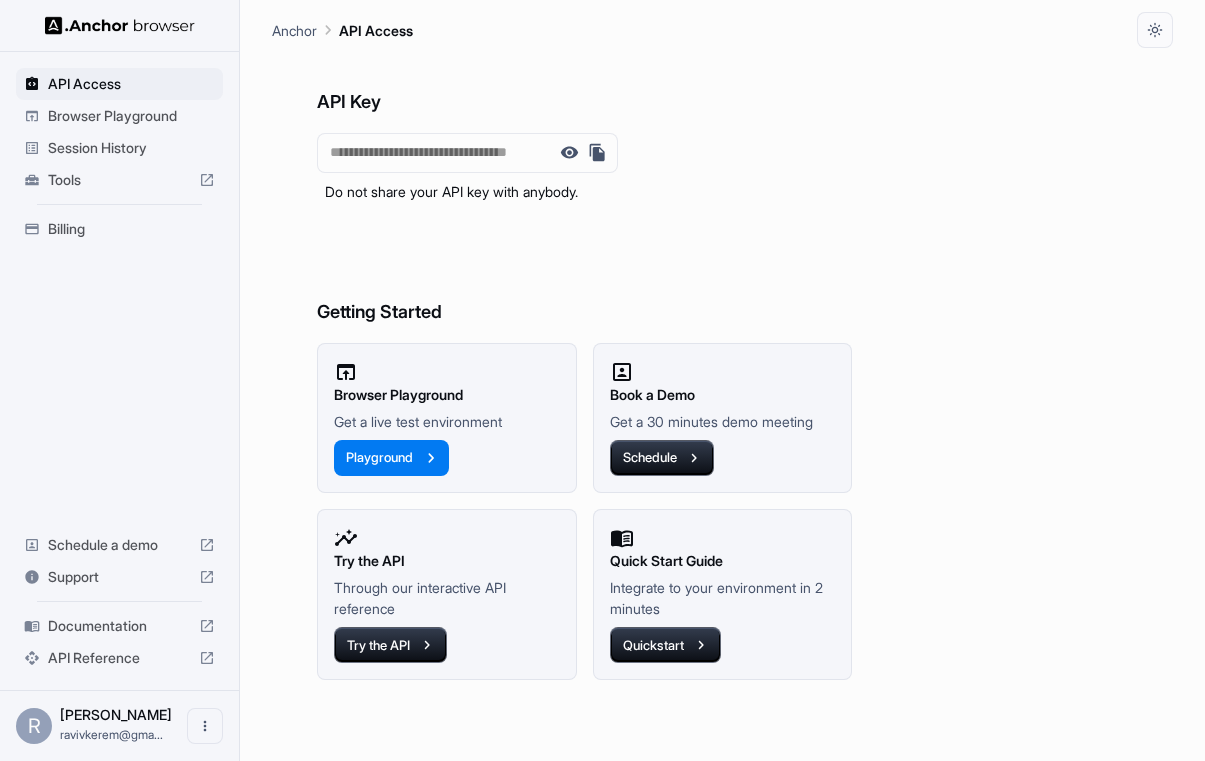 click on "Browser Playground" at bounding box center (119, 116) 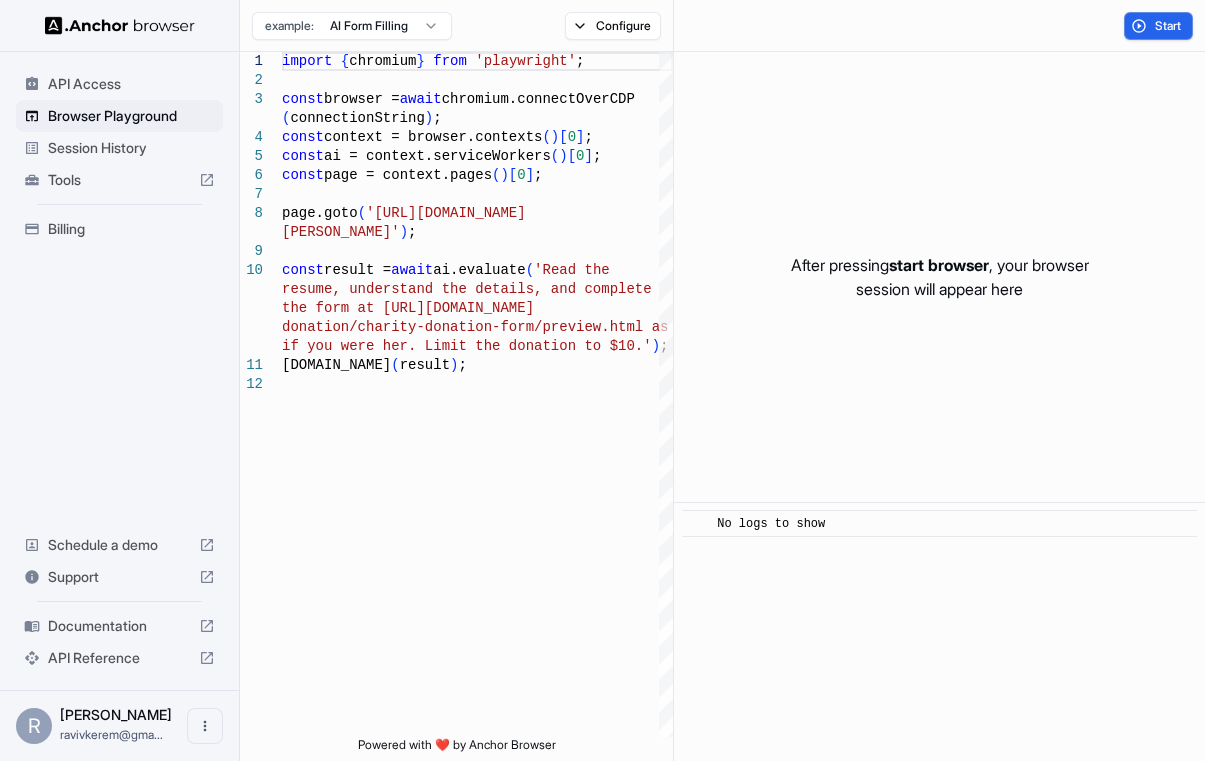 click on "Session History" at bounding box center (131, 148) 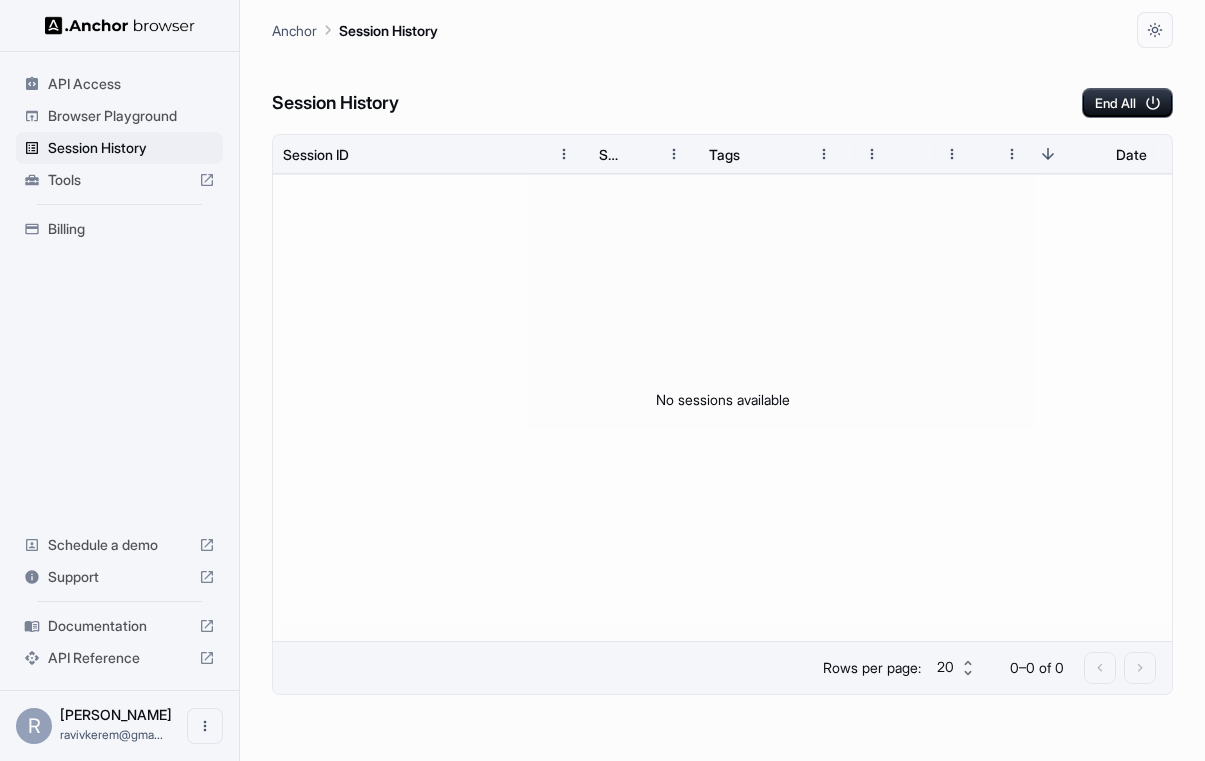 click on "API Access" at bounding box center (131, 84) 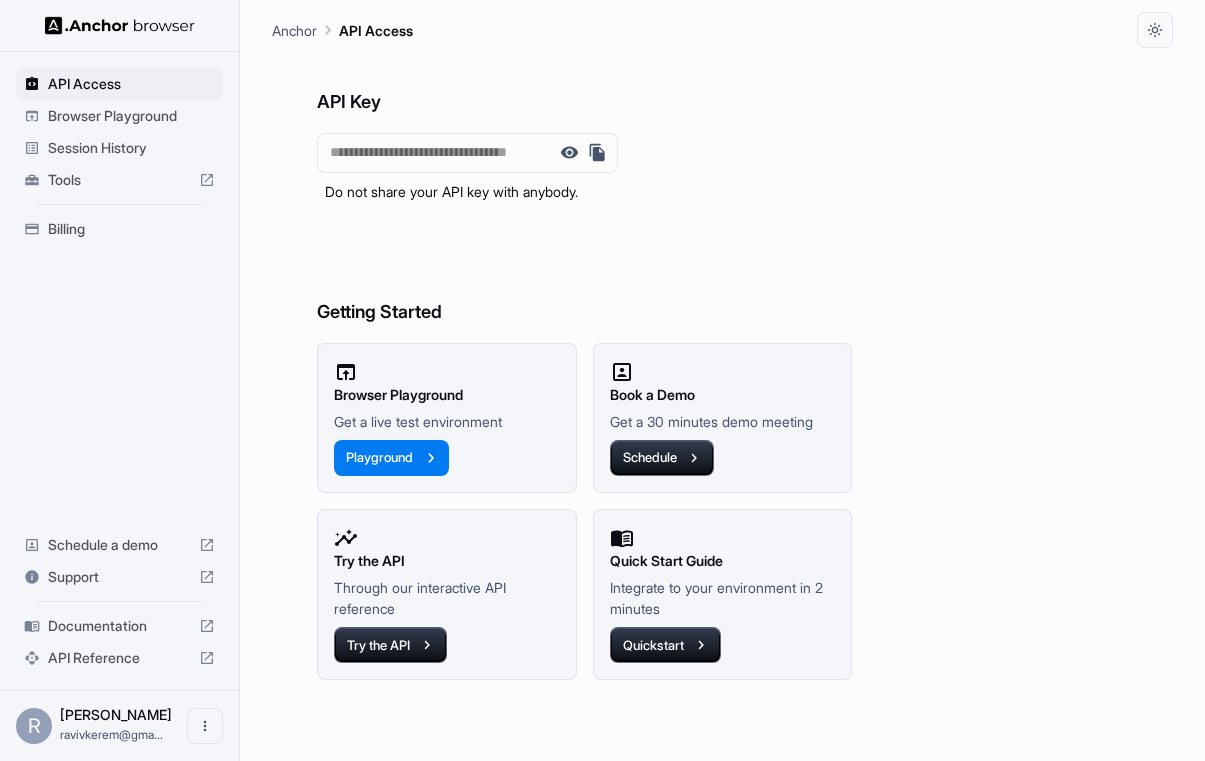 click on "Billing" at bounding box center [131, 229] 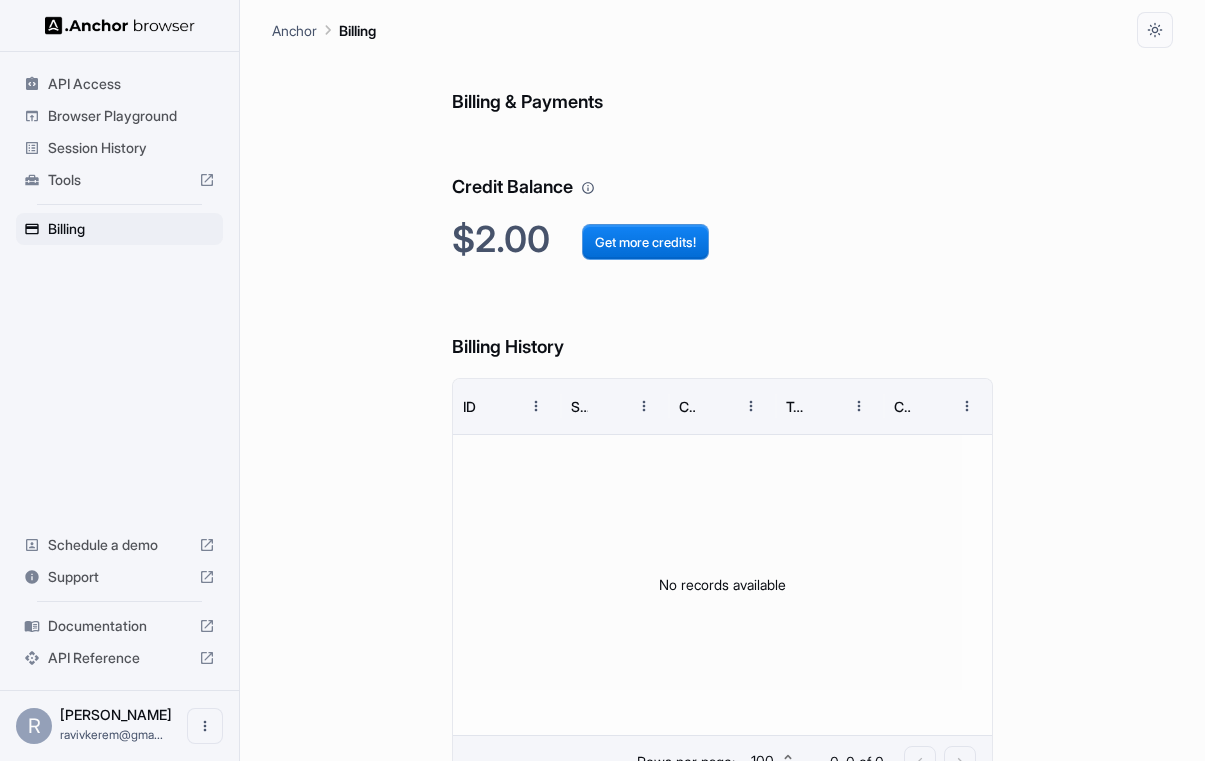 click on "API Access" at bounding box center [131, 84] 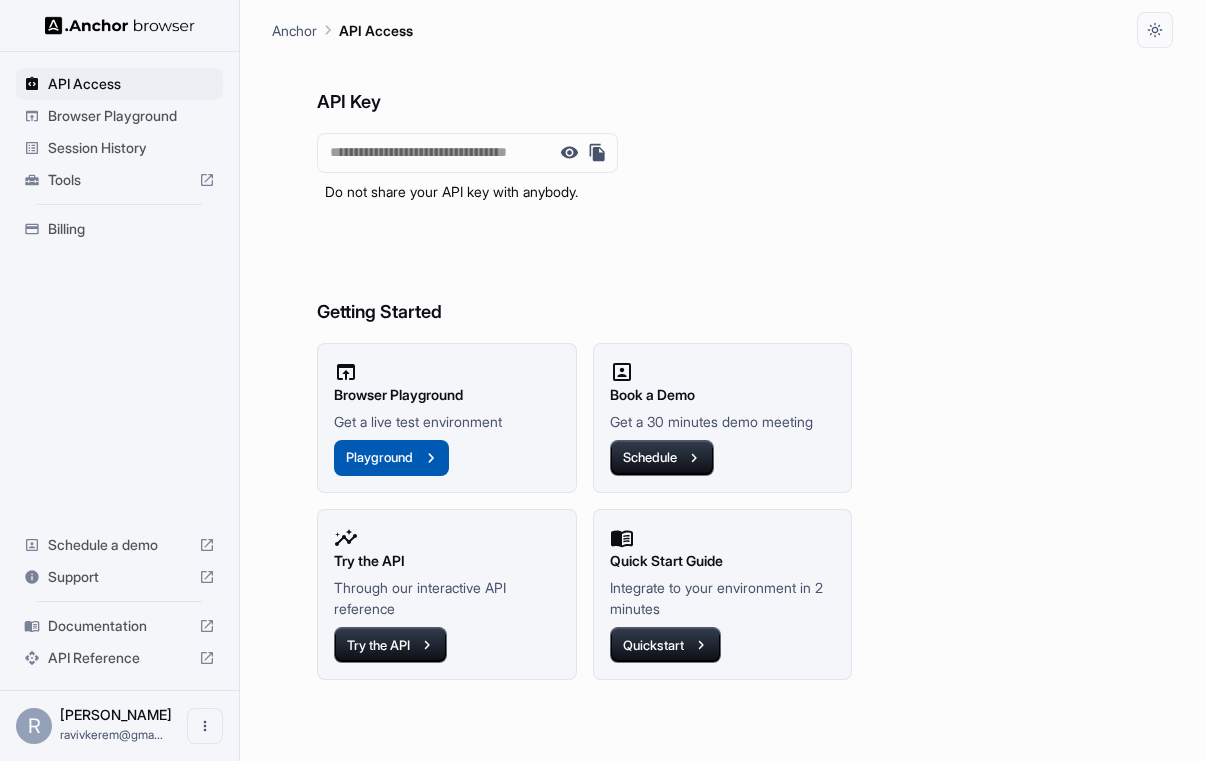 click on "Playground" at bounding box center (391, 458) 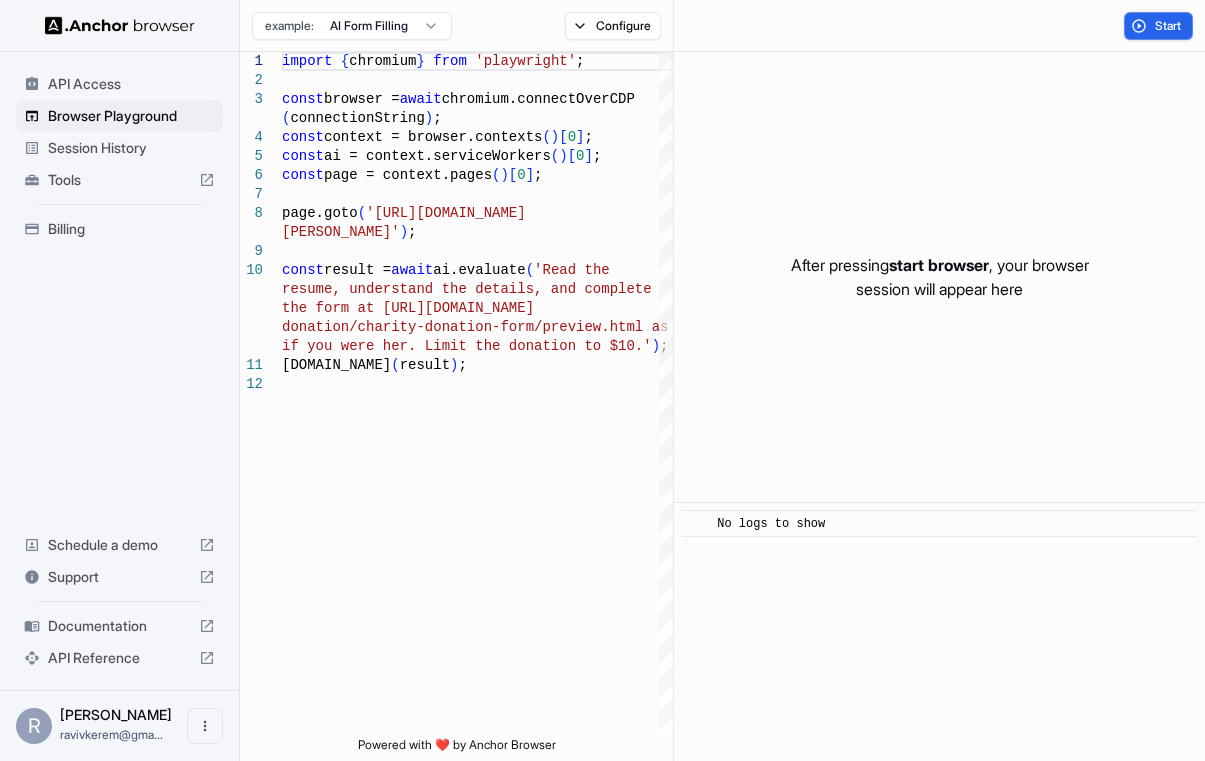 click on "API Access Browser Playground Session History Tools Billing Schedule a demo Support Documentation API Reference R Raviv Kerem ravivkerem@gma... Browser Playground example:  AI Form Filling Configure Start 1 2 3 4 5 6 7 8 9 10 11 12 import   {  chromium  }   from   'playwright' ; const  browser =  await  chromium.connectOverCDP ( connectionString ) ; const  context = browser.contexts ( ) [ 0 ] ; const  ai = context.serviceWorkers ( ) [ 0 ] ; const  page = context.pages ( ) [ 0 ] ; page.goto ( '[URL][DOMAIN_NAME] [PERSON_NAME]' ) ; const  result =  await  ai.evaluate ( 'Read the  resume, understand the details, and complete  the form at [URL][DOMAIN_NAME] donation/charity-donation-form/preview.html as  if you were her. Limit the donation to $10.' ) ; [DOMAIN_NAME] ( result ) ; (method)  BrowserContext .serviceWorkers():  Worker [] NOTE  Service workers are only supported on Chromium-based browsers. Powered with ❤️ by Anchor Browser ​" at bounding box center [602, 380] 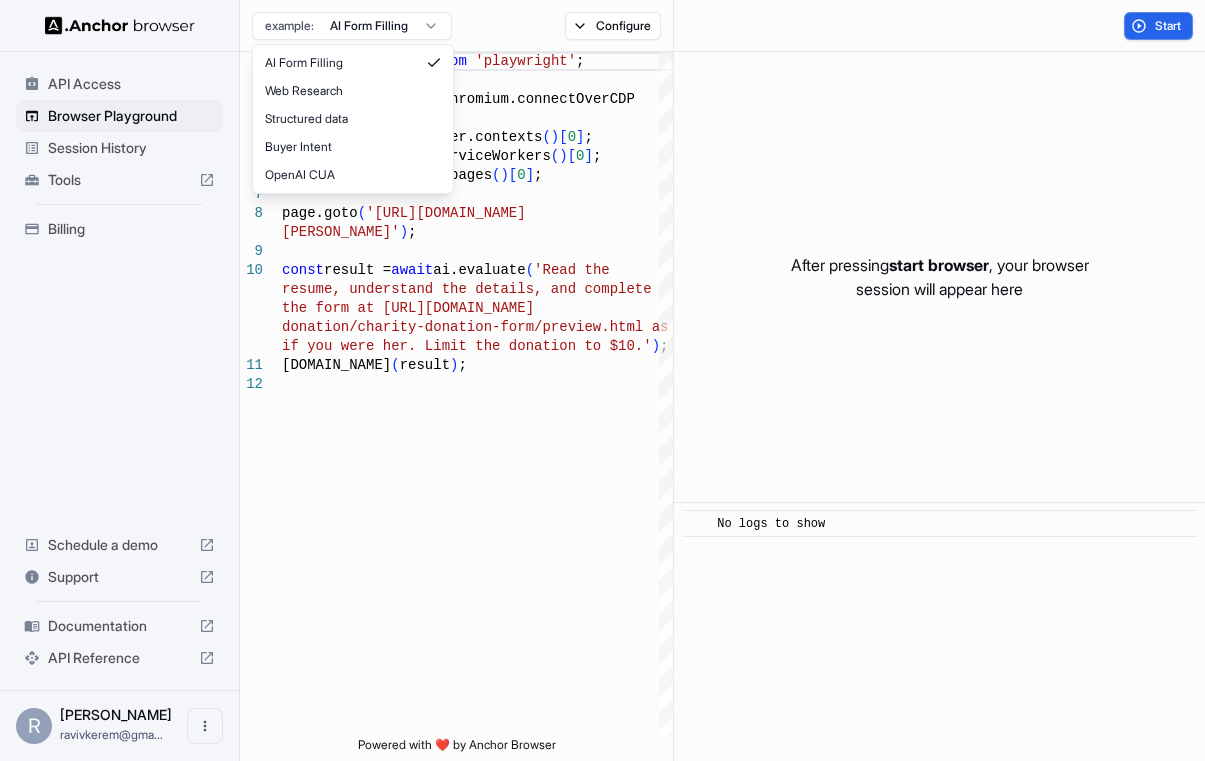 click on "API Access Browser Playground Session History Tools Billing Schedule a demo Support Documentation API Reference R Raviv Kerem ravivkerem@gma... Browser Playground example:  AI Form Filling Configure Start 1 2 3 4 5 6 7 8 9 10 11 12 import   {  chromium  }   from   'playwright' ; const  browser =  await  chromium.connectOverCDP ( connectionString ) ; const  context = browser.contexts ( ) [ 0 ] ; const  ai = context.serviceWorkers ( ) [ 0 ] ; const  page = context.pages ( ) [ 0 ] ; page.goto ( '[URL][DOMAIN_NAME] [PERSON_NAME]' ) ; const  result =  await  ai.evaluate ( 'Read the  resume, understand the details, and complete  the form at [URL][DOMAIN_NAME] donation/charity-donation-form/preview.html as  if you were her. Limit the donation to $10.' ) ; [DOMAIN_NAME] ( result ) ; (method)  BrowserContext .serviceWorkers():  Worker [] NOTE  Service workers are only supported on Chromium-based browsers. Powered with ❤️ by Anchor Browser ​" at bounding box center [602, 380] 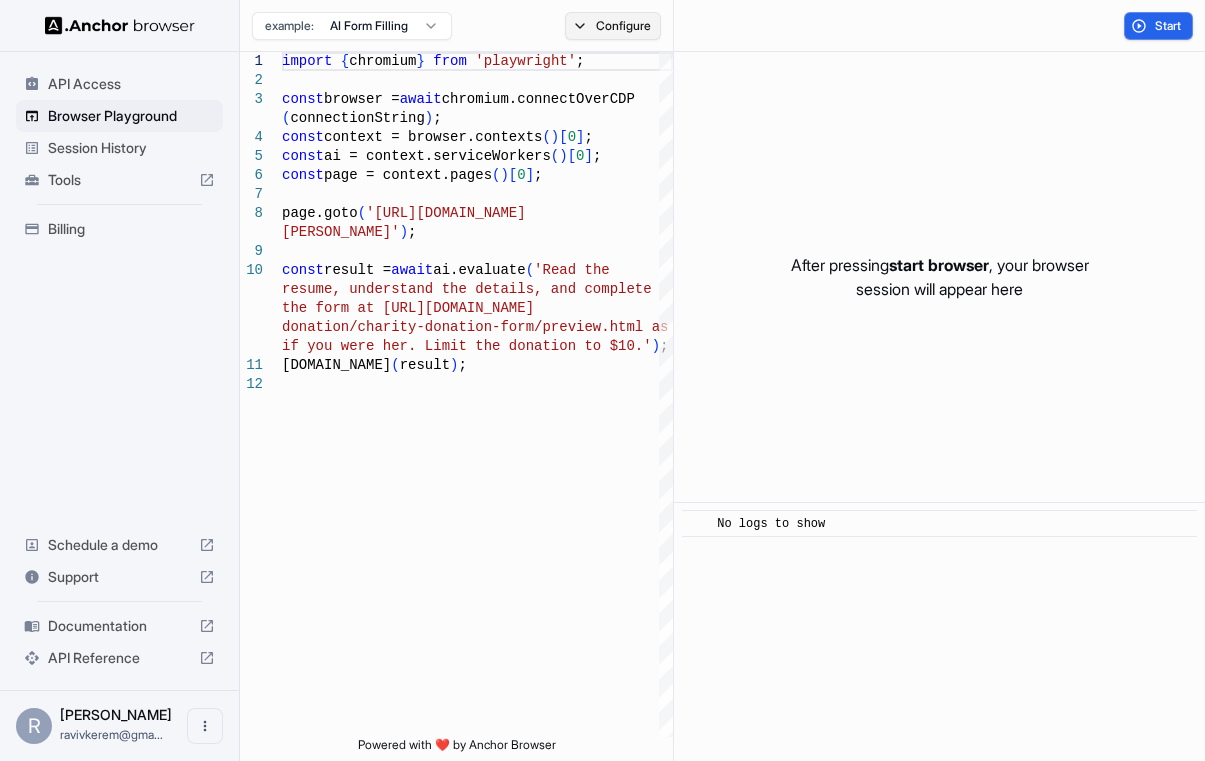 click on "Configure" at bounding box center [613, 26] 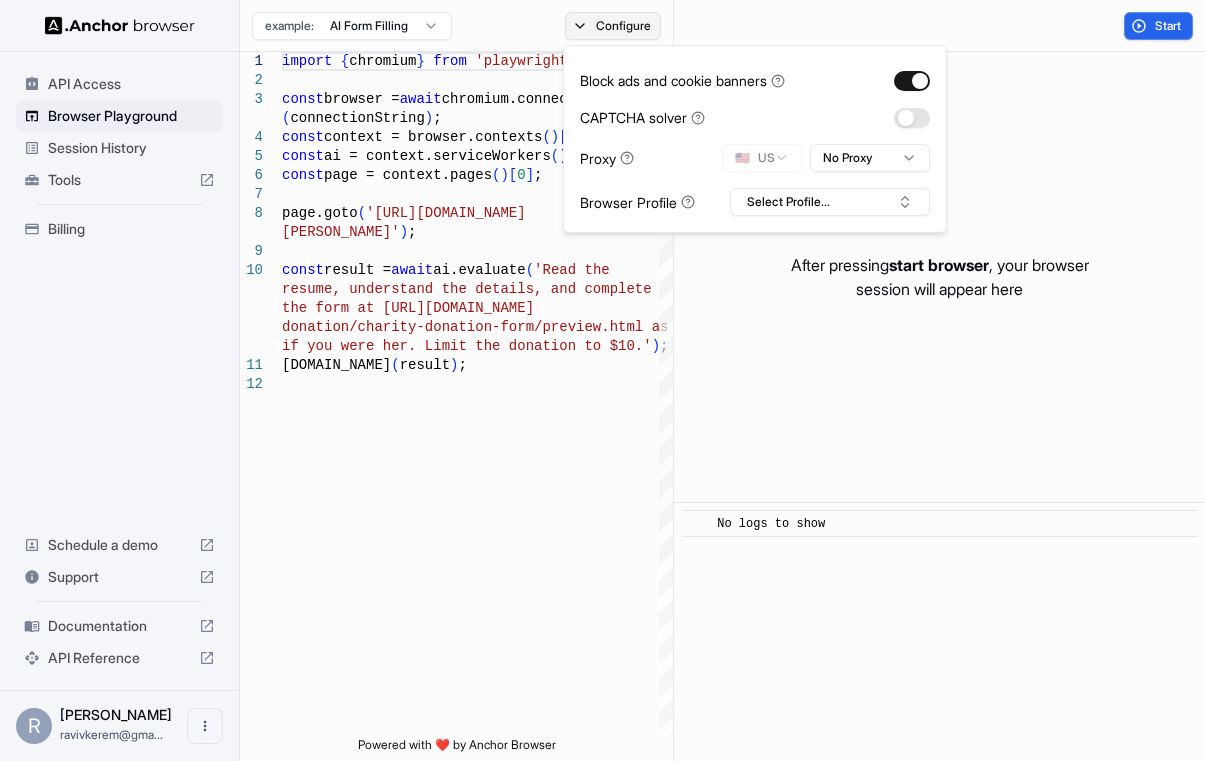 click on "Configure" at bounding box center (613, 26) 